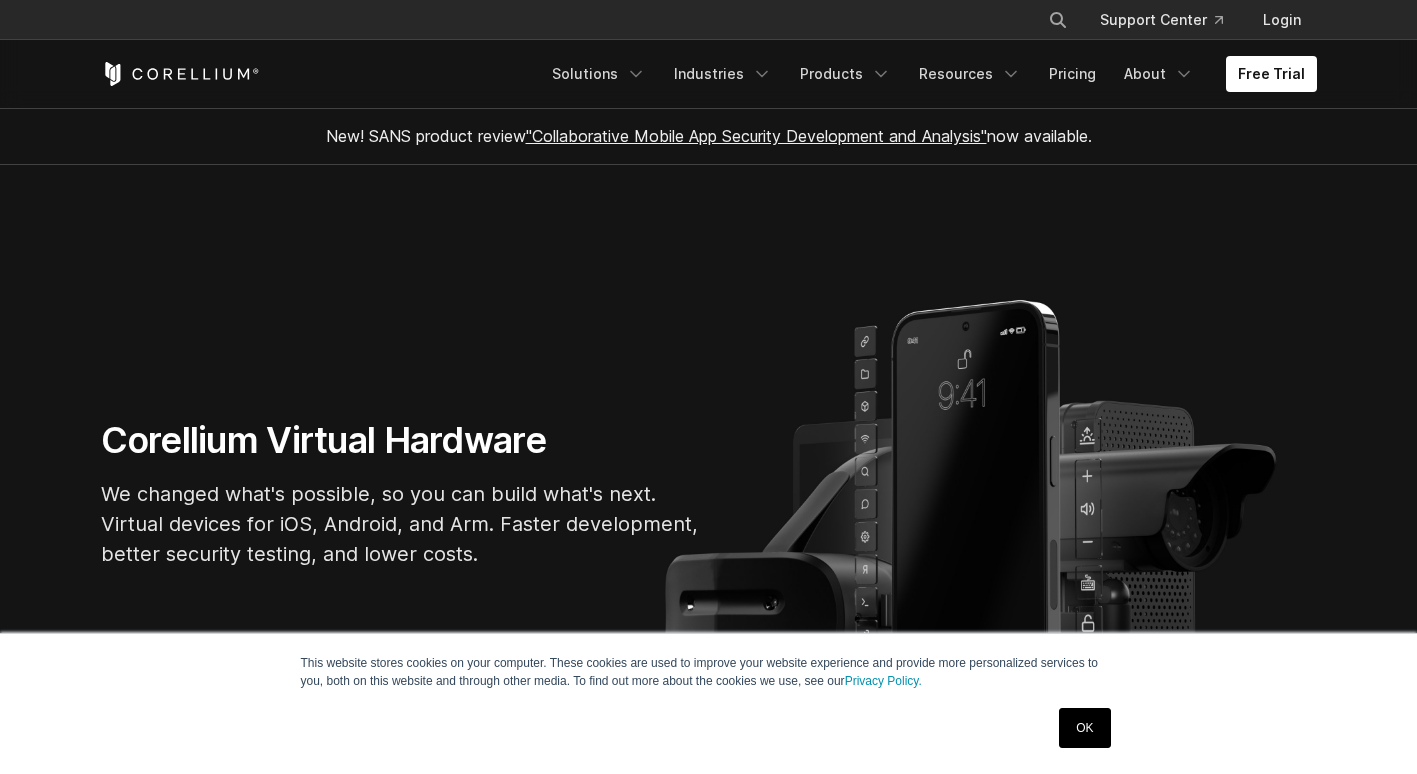 scroll, scrollTop: 0, scrollLeft: 0, axis: both 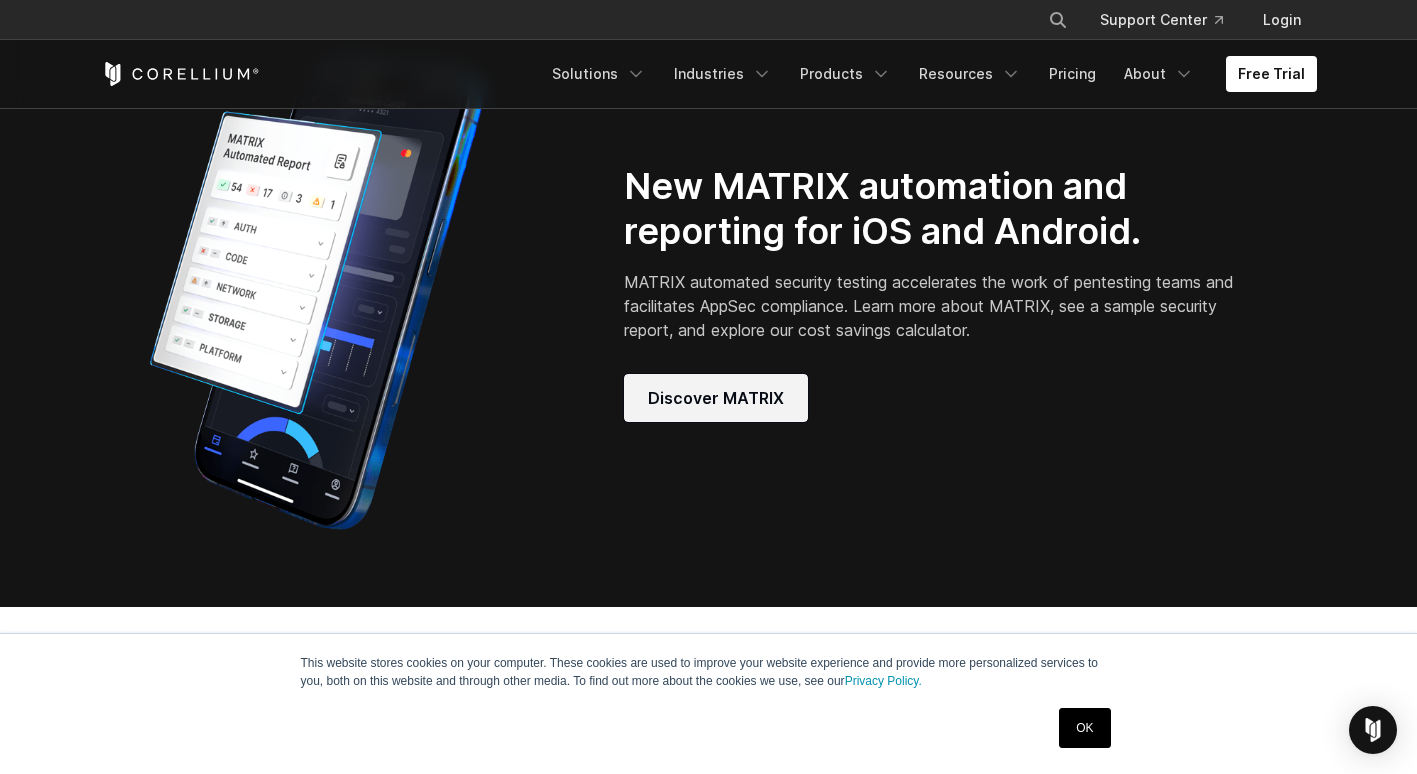 click on "Discover MATRIX" at bounding box center [716, 398] 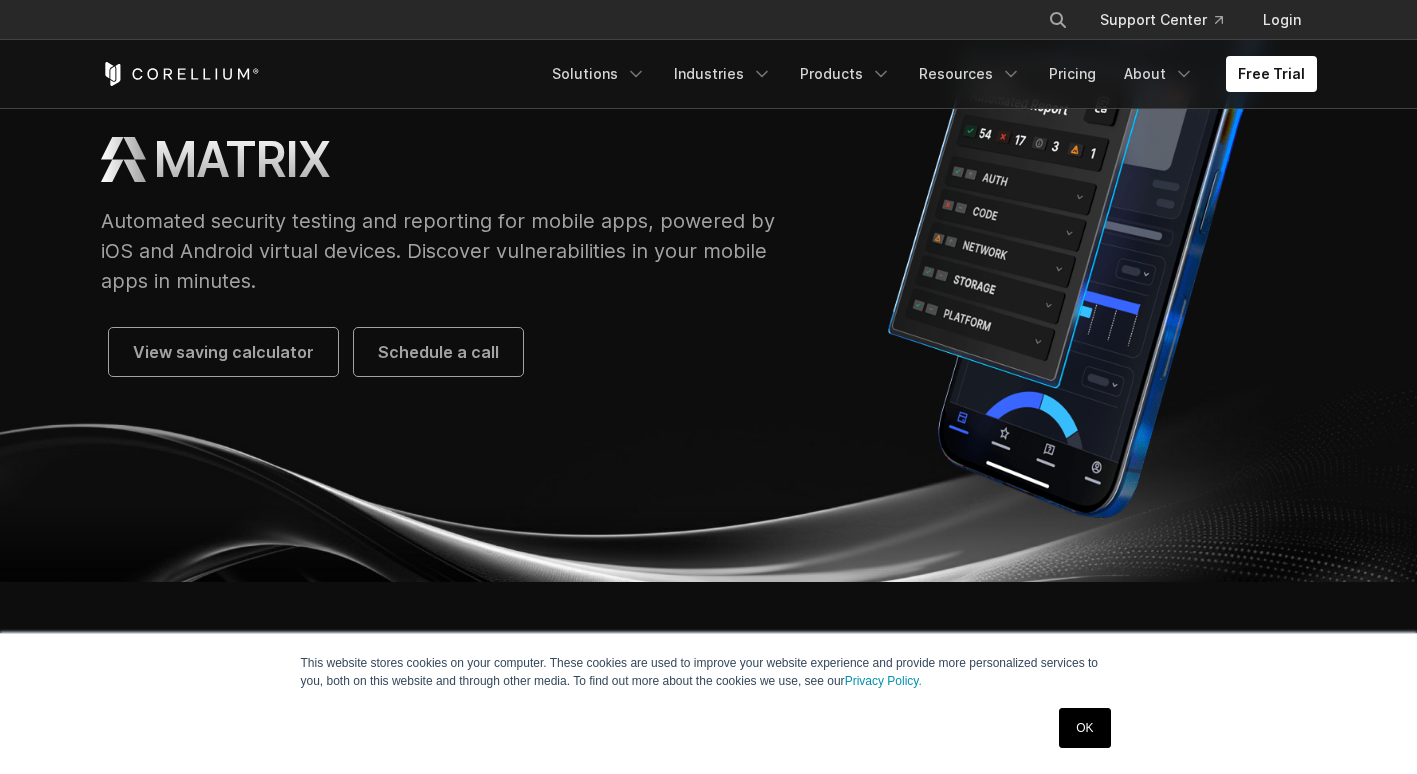 scroll, scrollTop: 0, scrollLeft: 0, axis: both 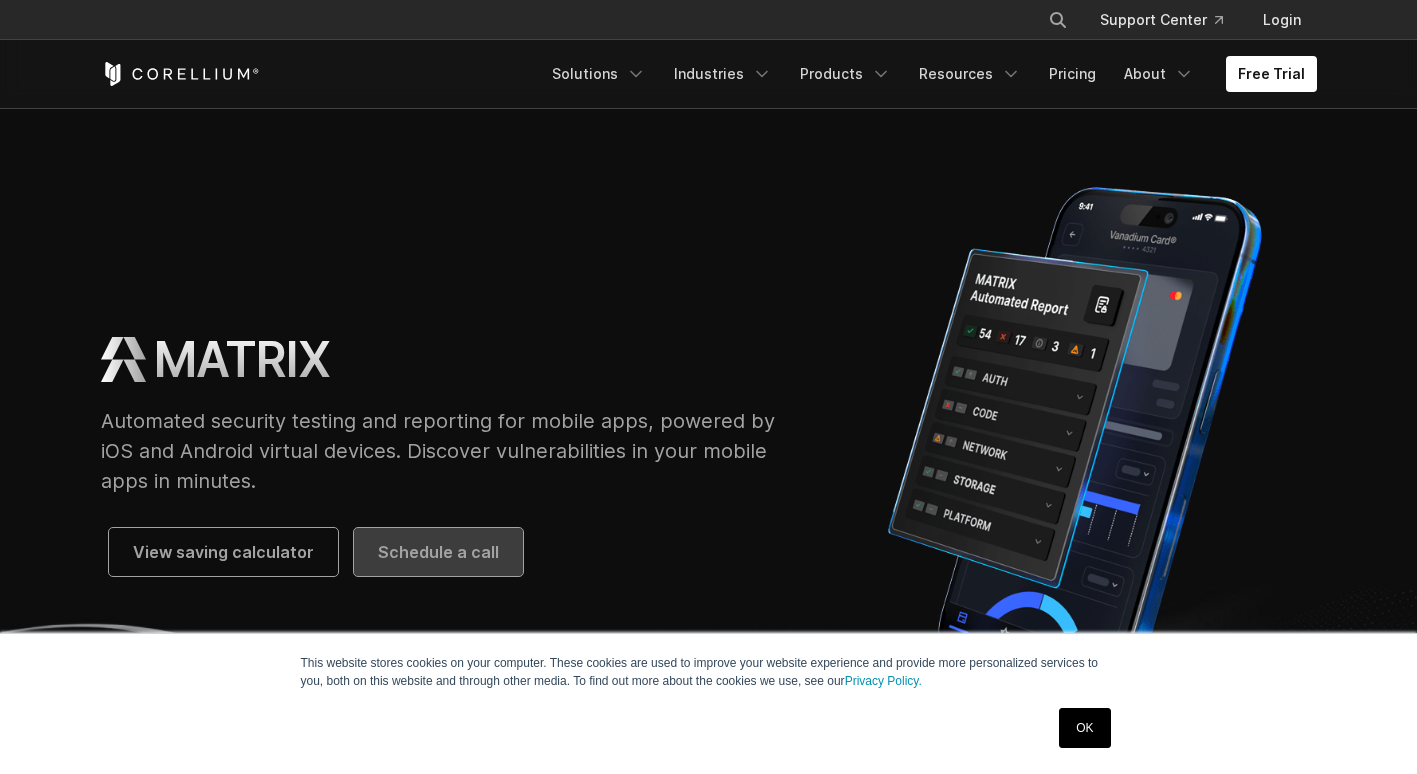 click on "Schedule a call" at bounding box center [438, 552] 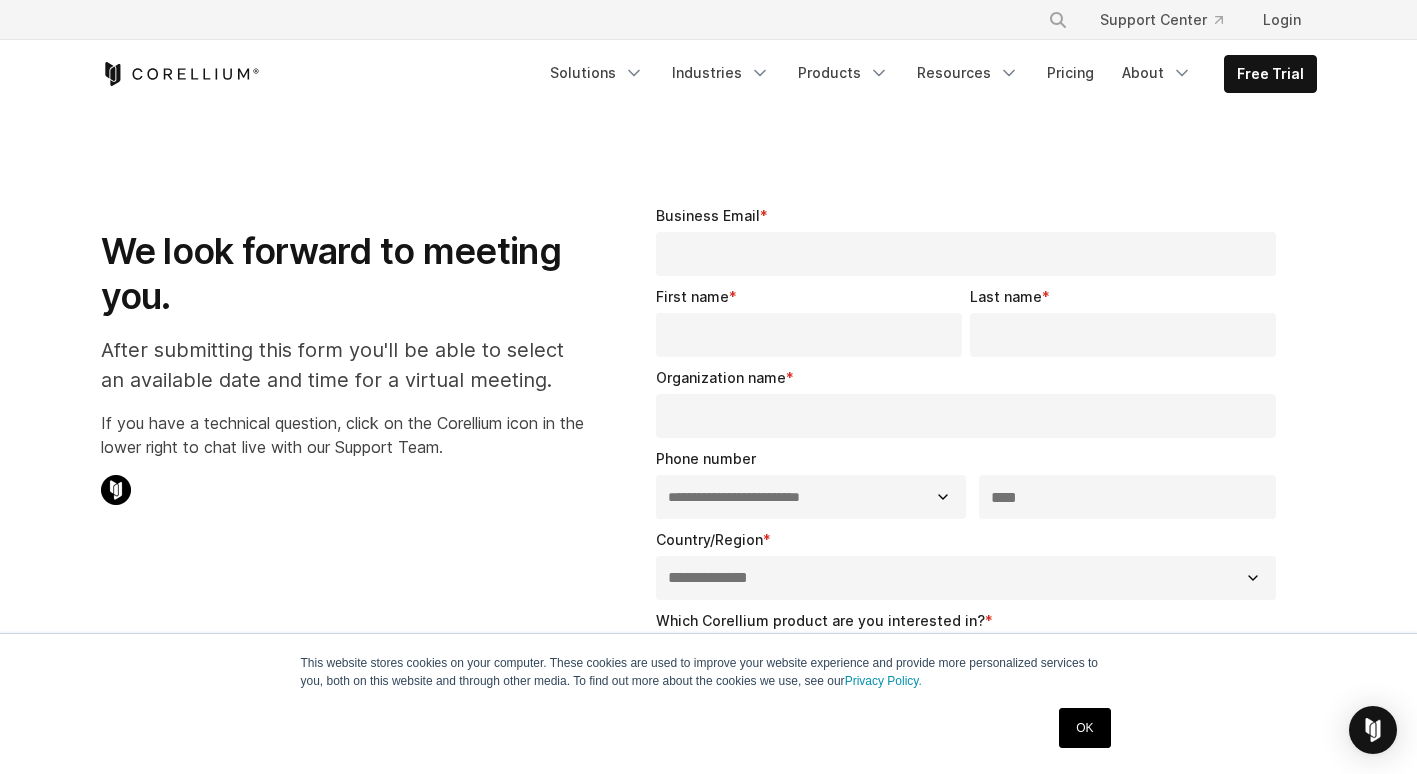 select on "**" 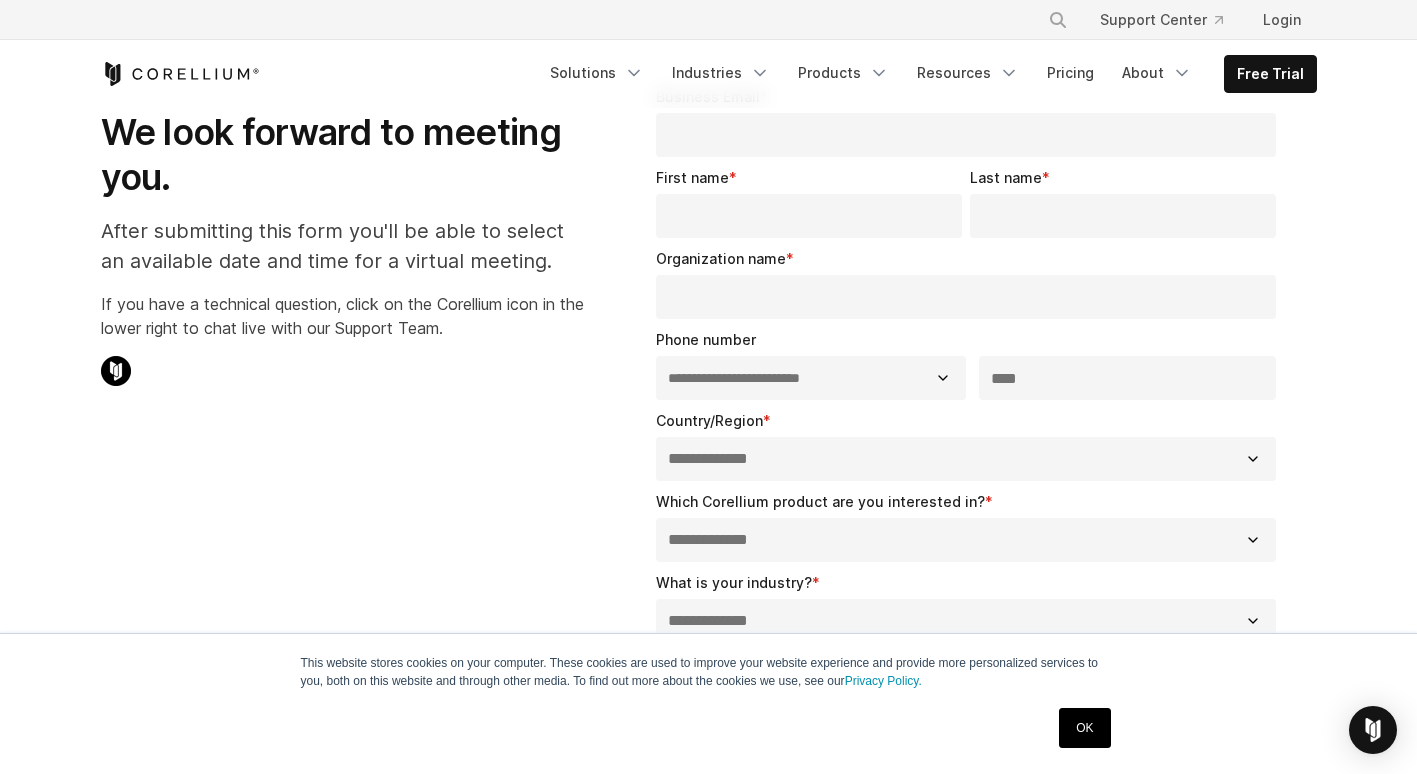scroll, scrollTop: 100, scrollLeft: 0, axis: vertical 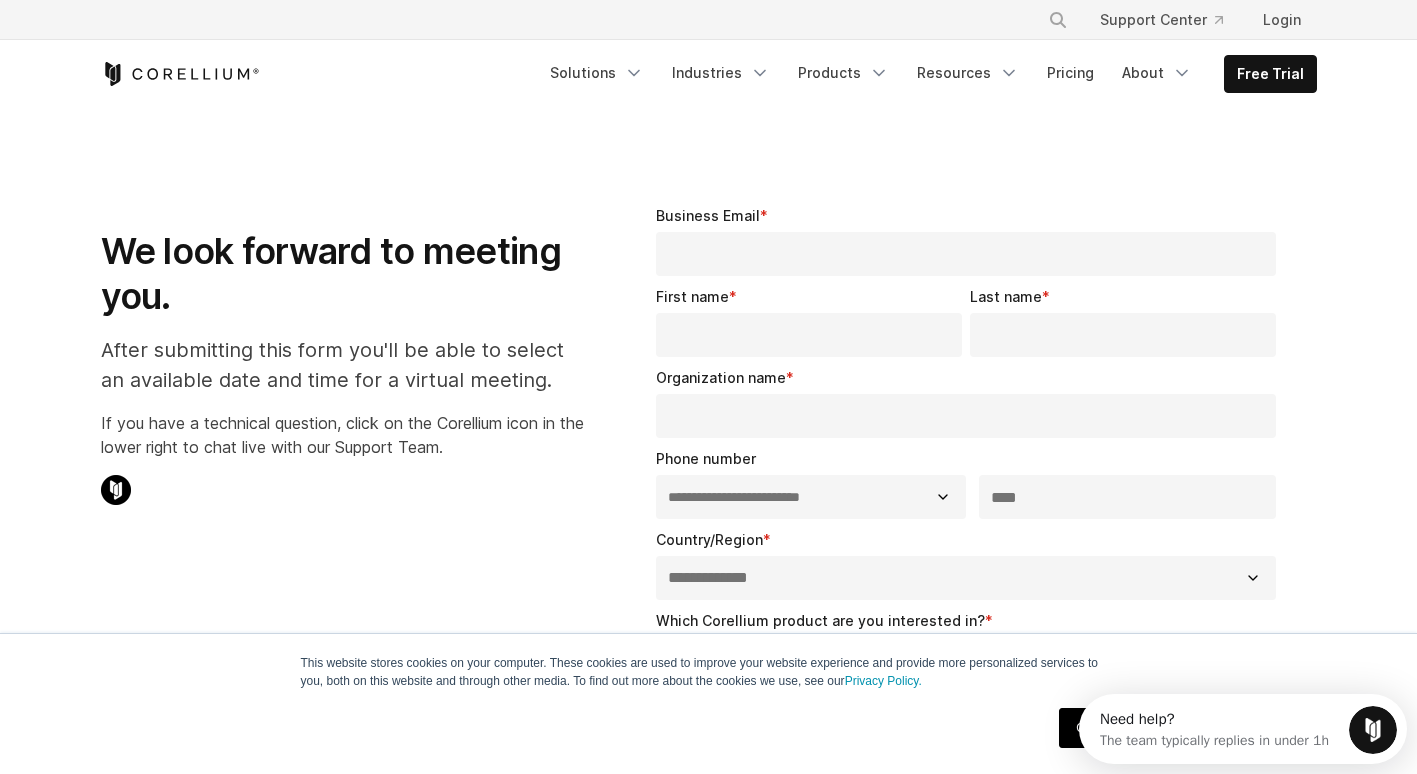 click on "Business Email *" at bounding box center [966, 254] 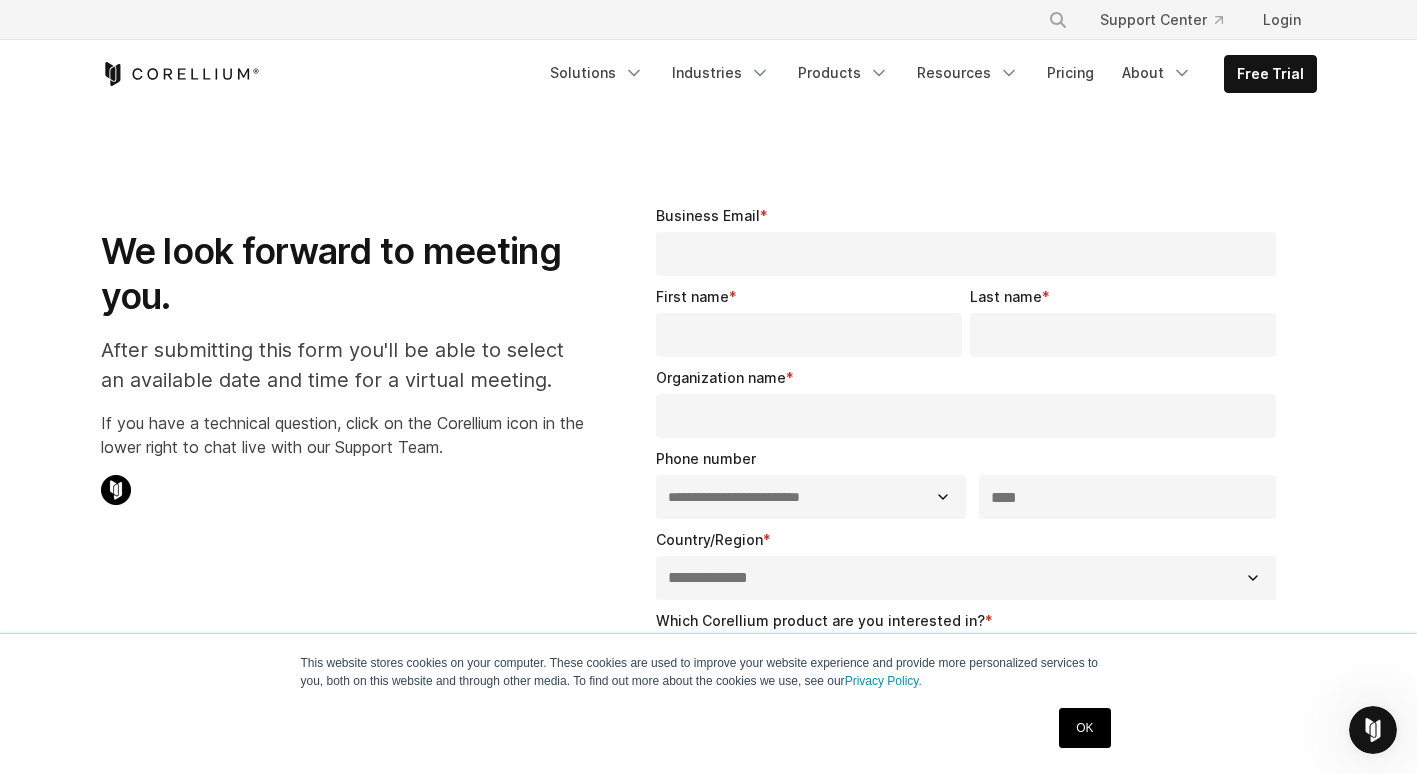 type on "**********" 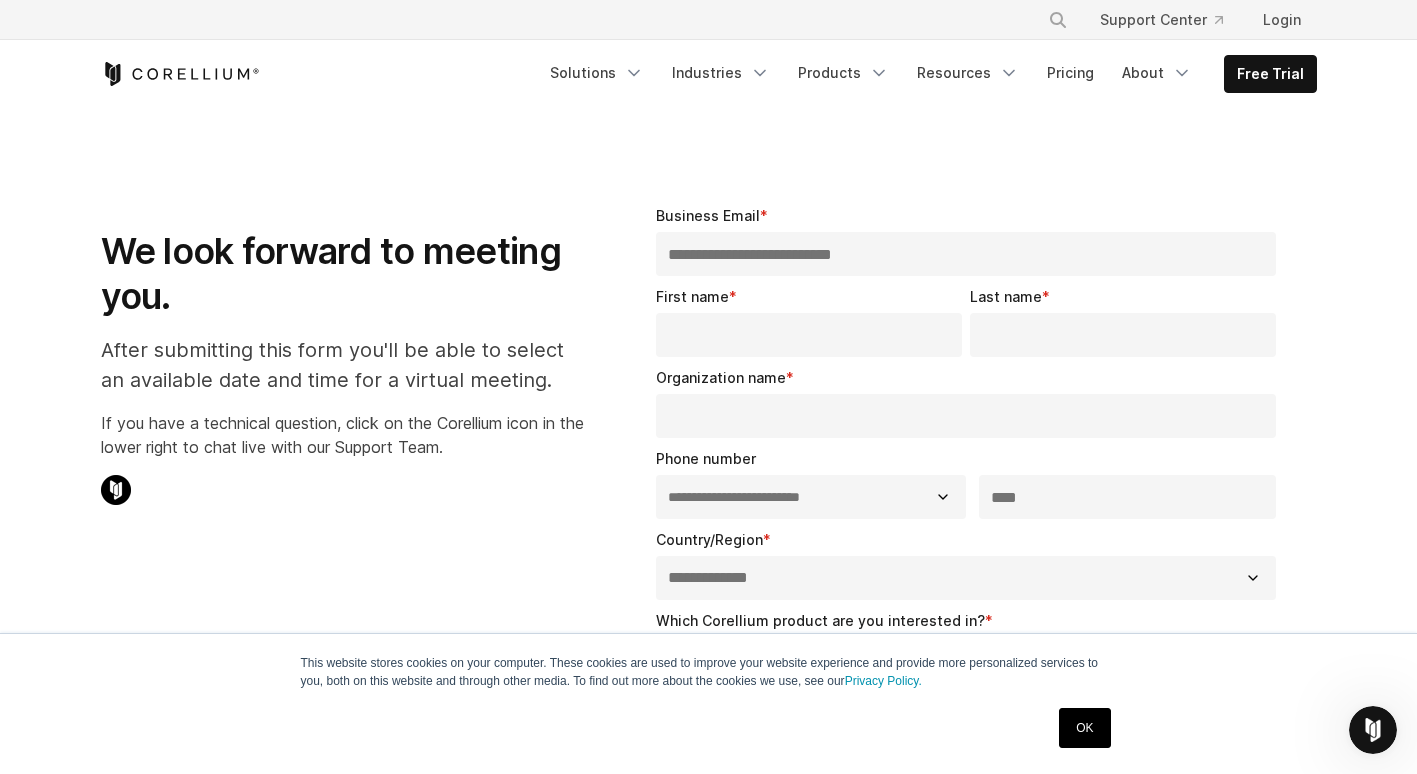 type on "*****" 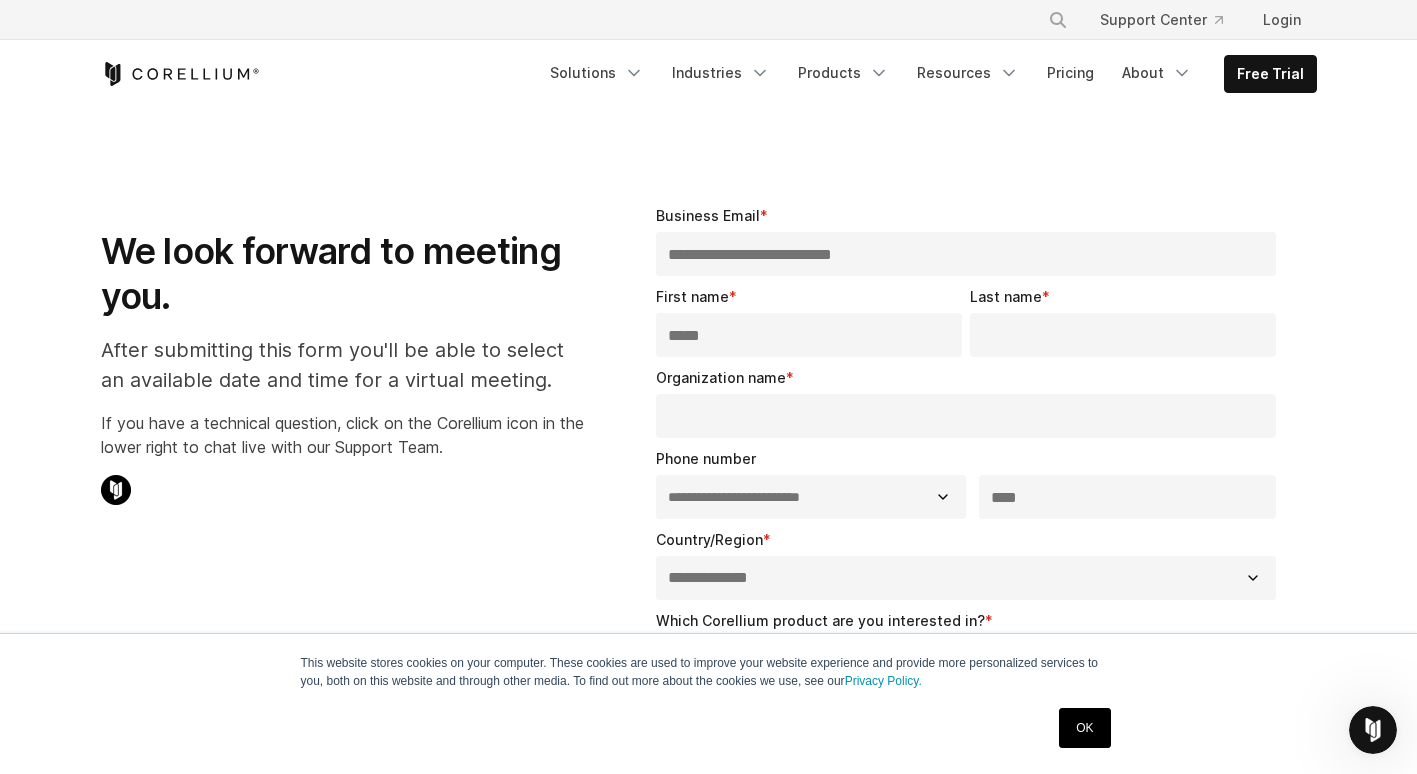 type on "*********" 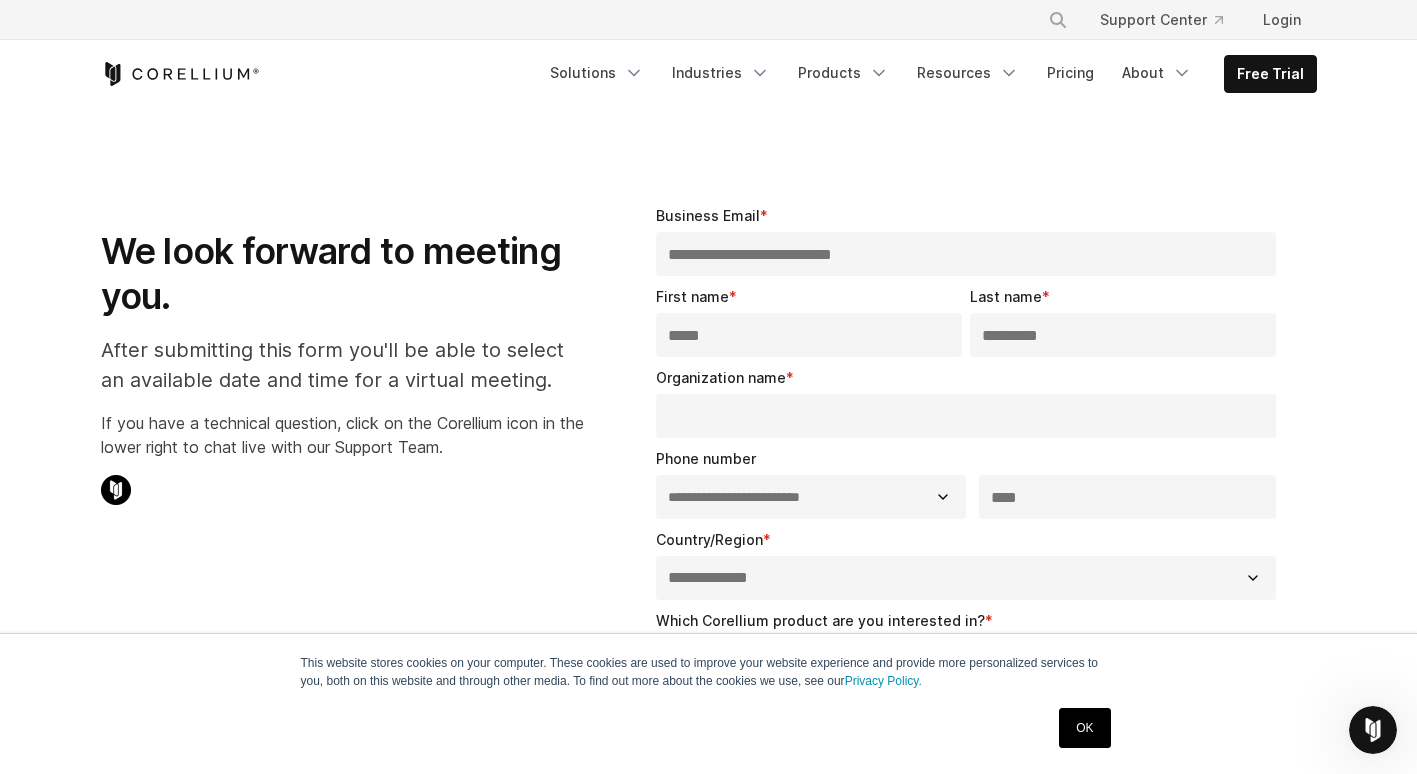select on "******" 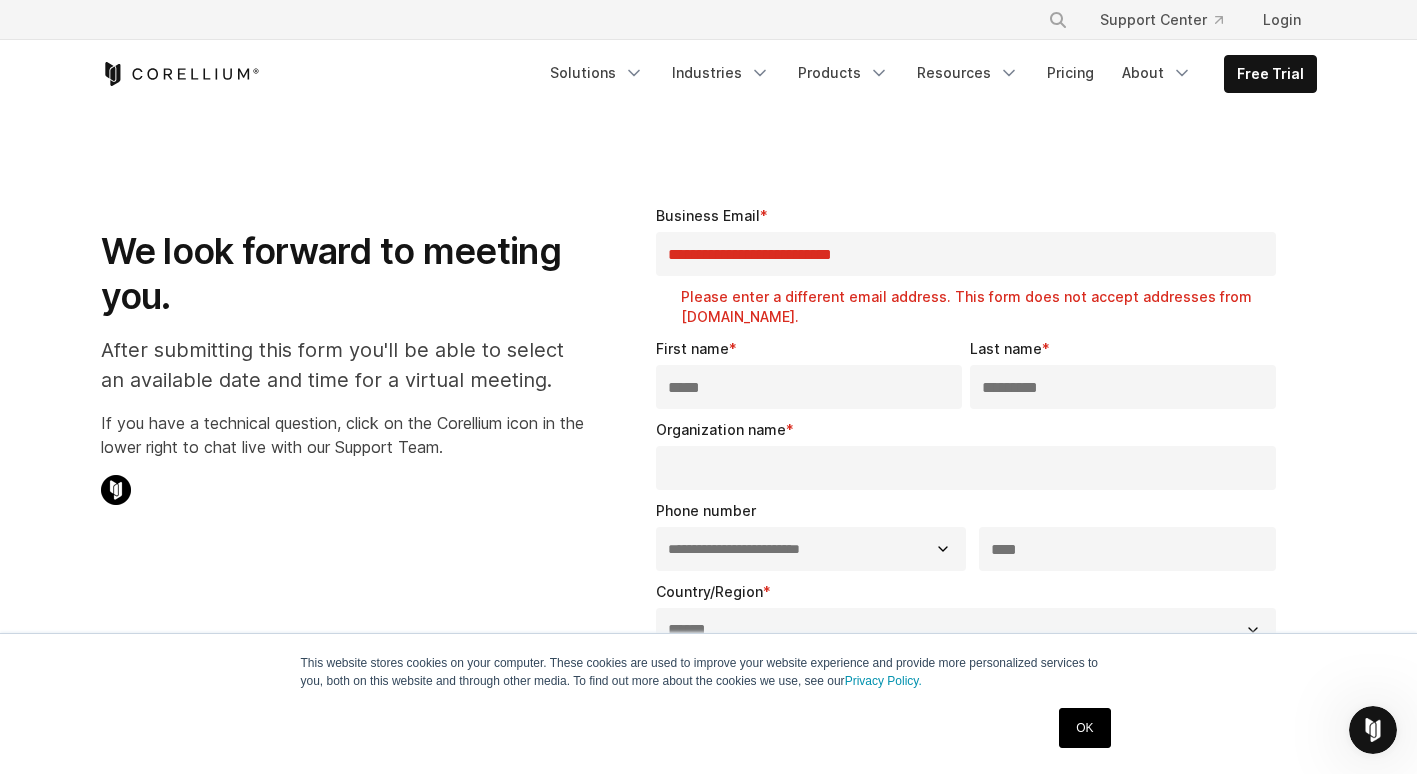 click on "Organization name *" at bounding box center (970, 454) 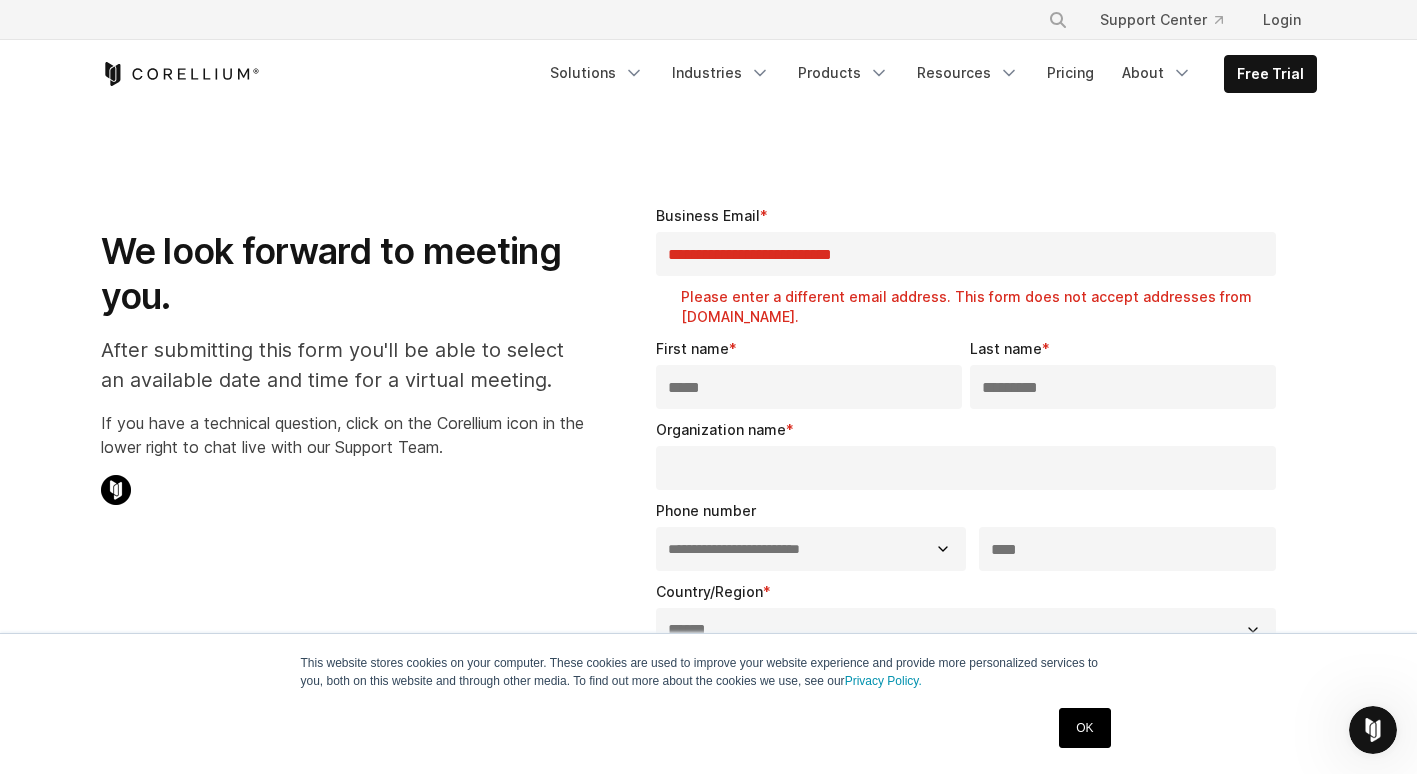 click on "**********" at bounding box center (966, 254) 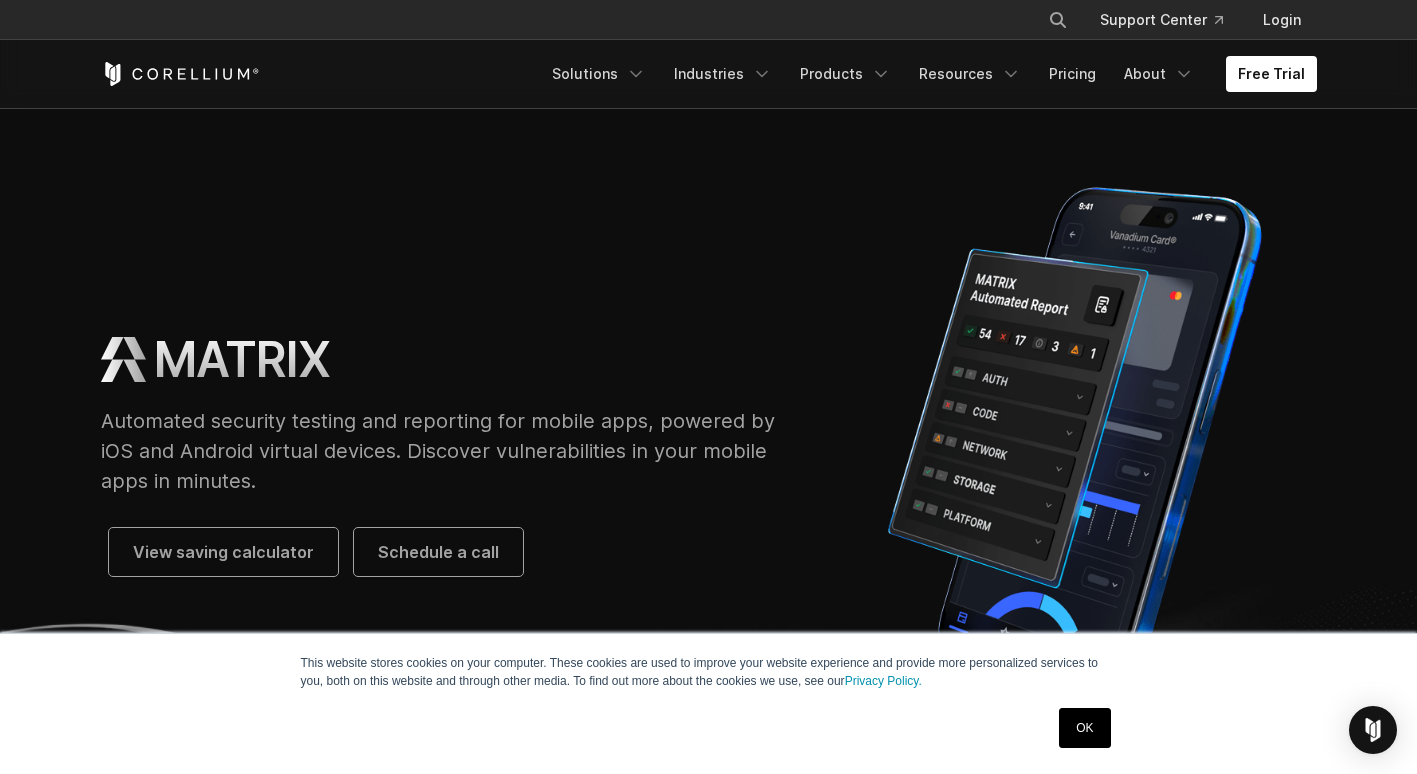 scroll, scrollTop: 0, scrollLeft: 0, axis: both 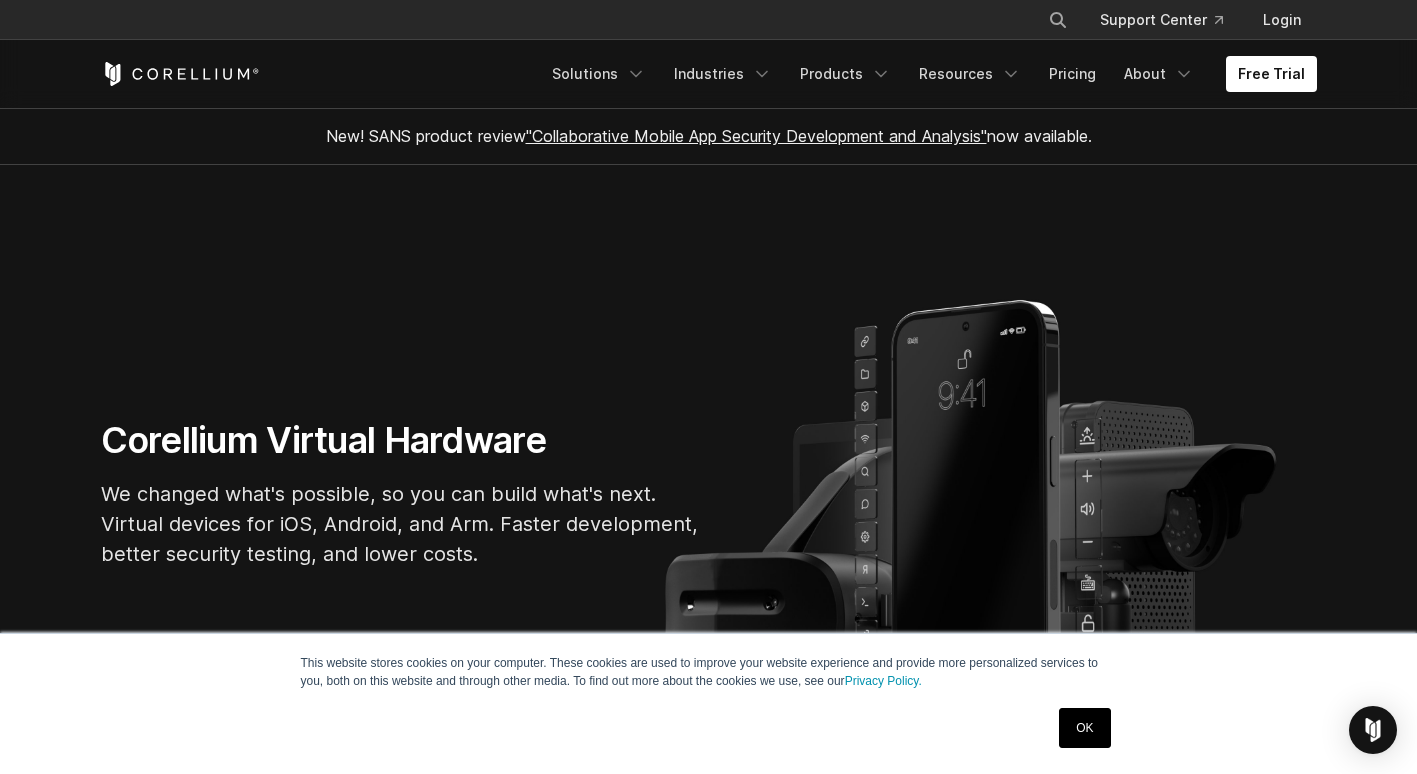 click on "OK" at bounding box center [1084, 728] 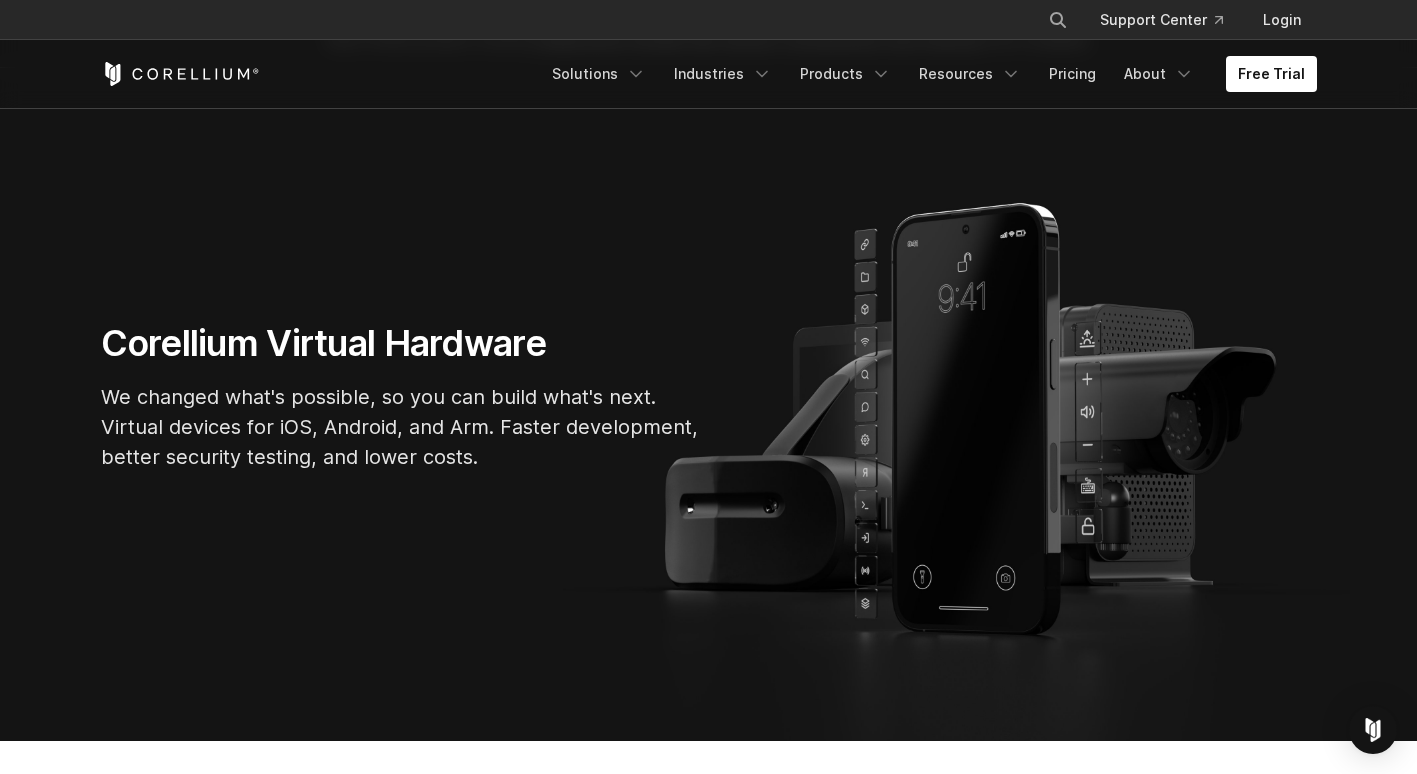 scroll, scrollTop: 0, scrollLeft: 0, axis: both 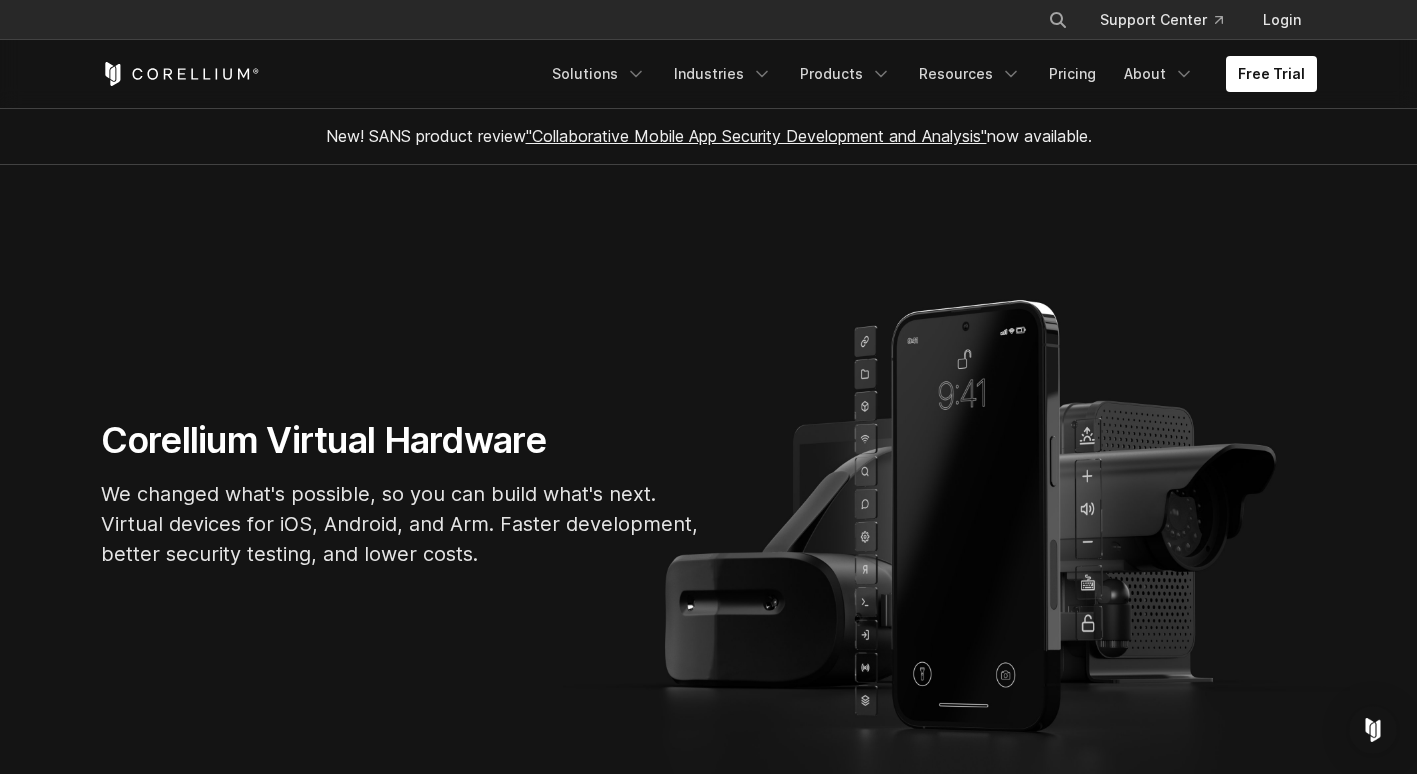 click on "Corellium Virtual Hardware" at bounding box center [401, 440] 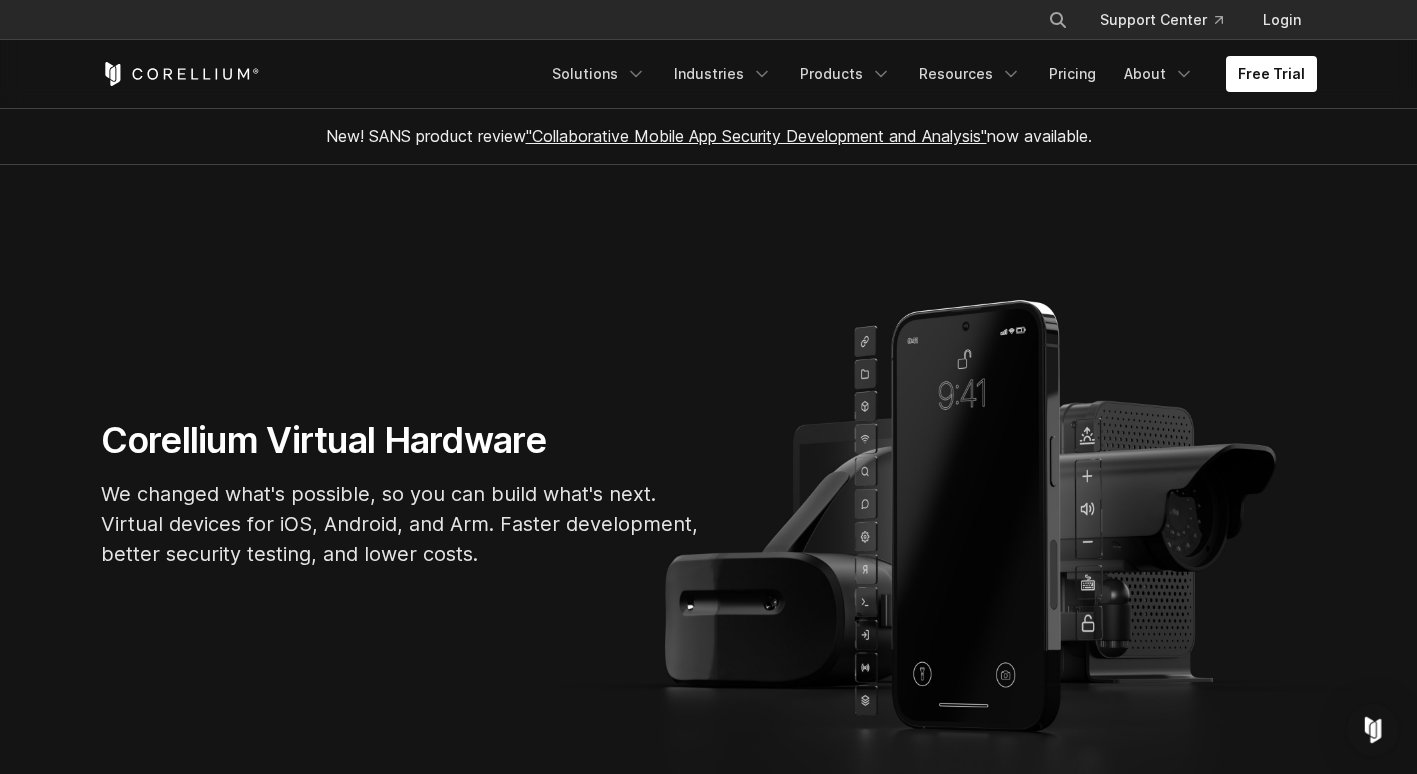 click at bounding box center [1373, 730] 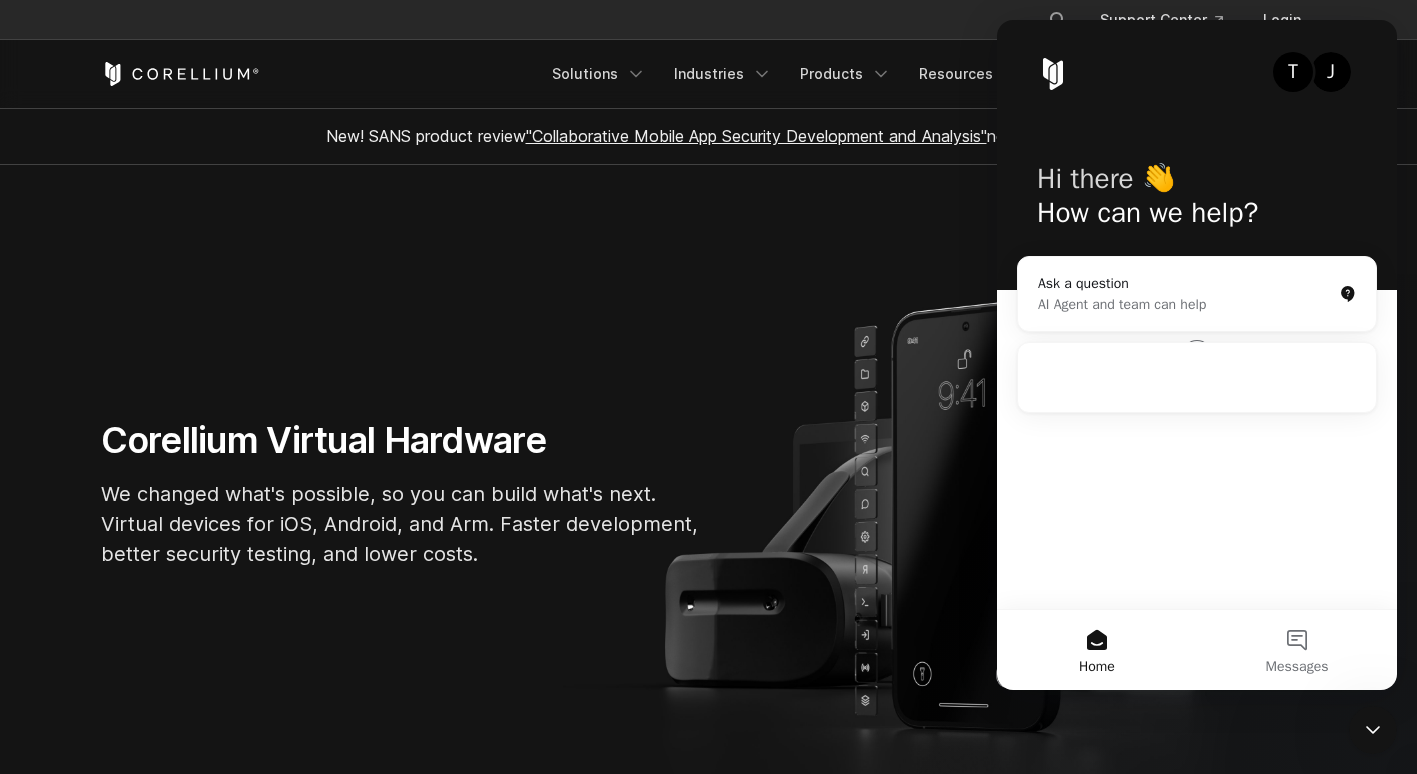 scroll, scrollTop: 0, scrollLeft: 0, axis: both 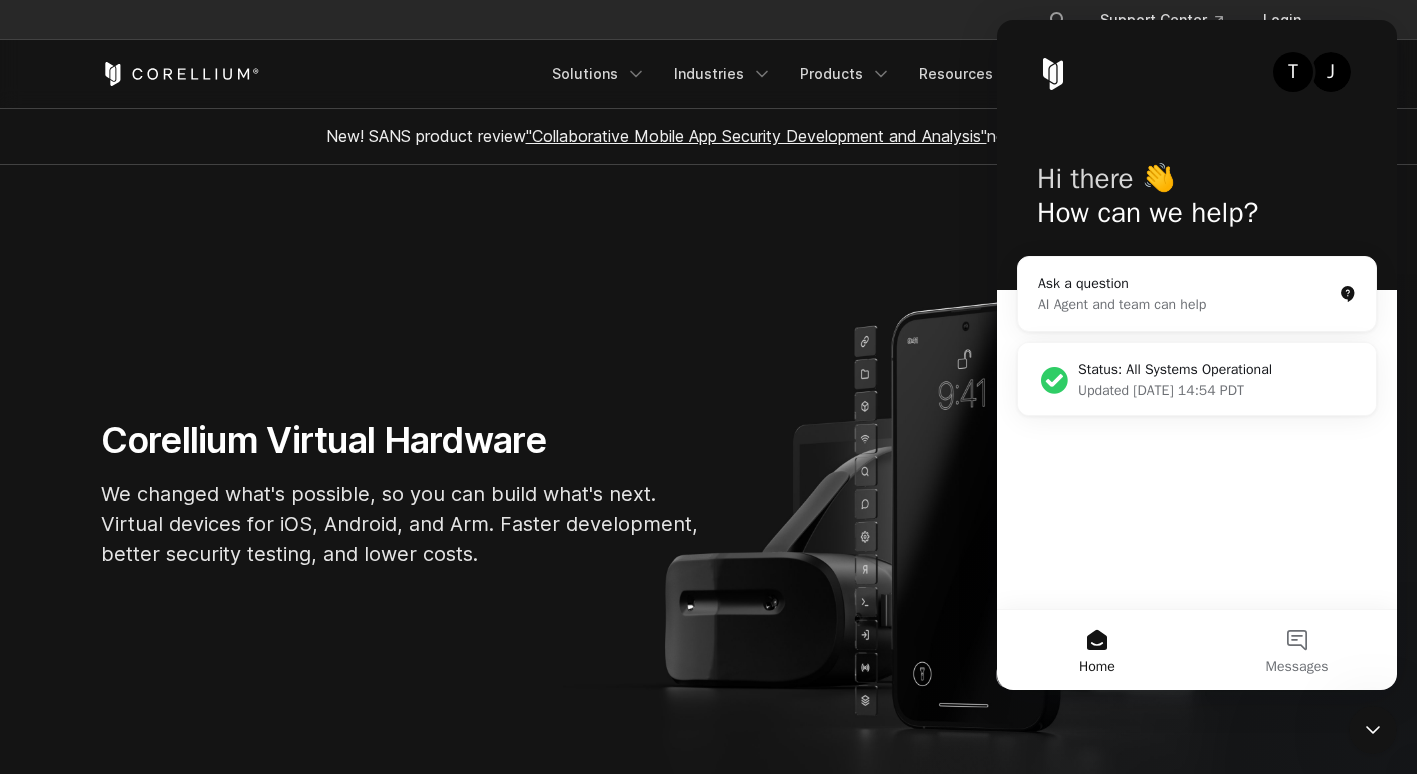 drag, startPoint x: 909, startPoint y: 517, endPoint x: 925, endPoint y: 498, distance: 24.839485 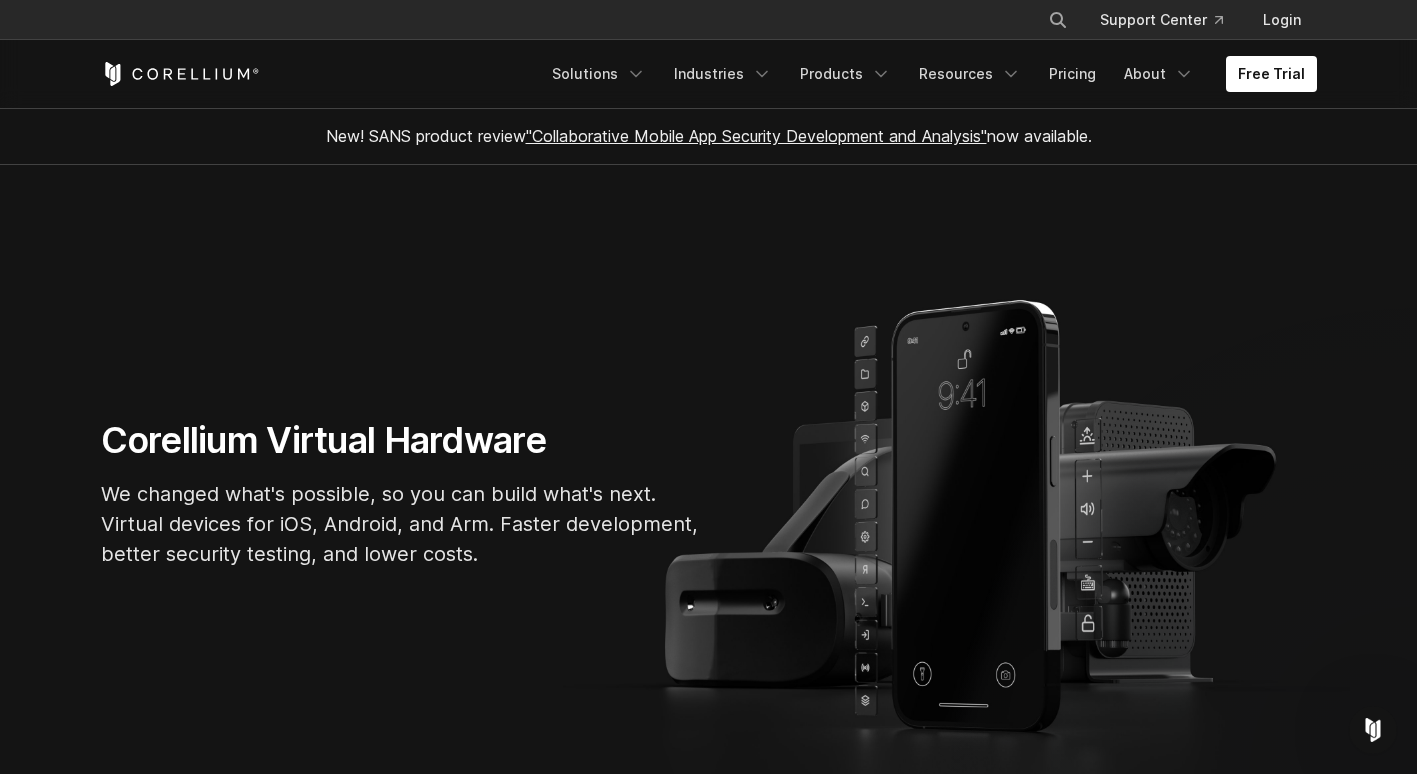 scroll, scrollTop: 0, scrollLeft: 0, axis: both 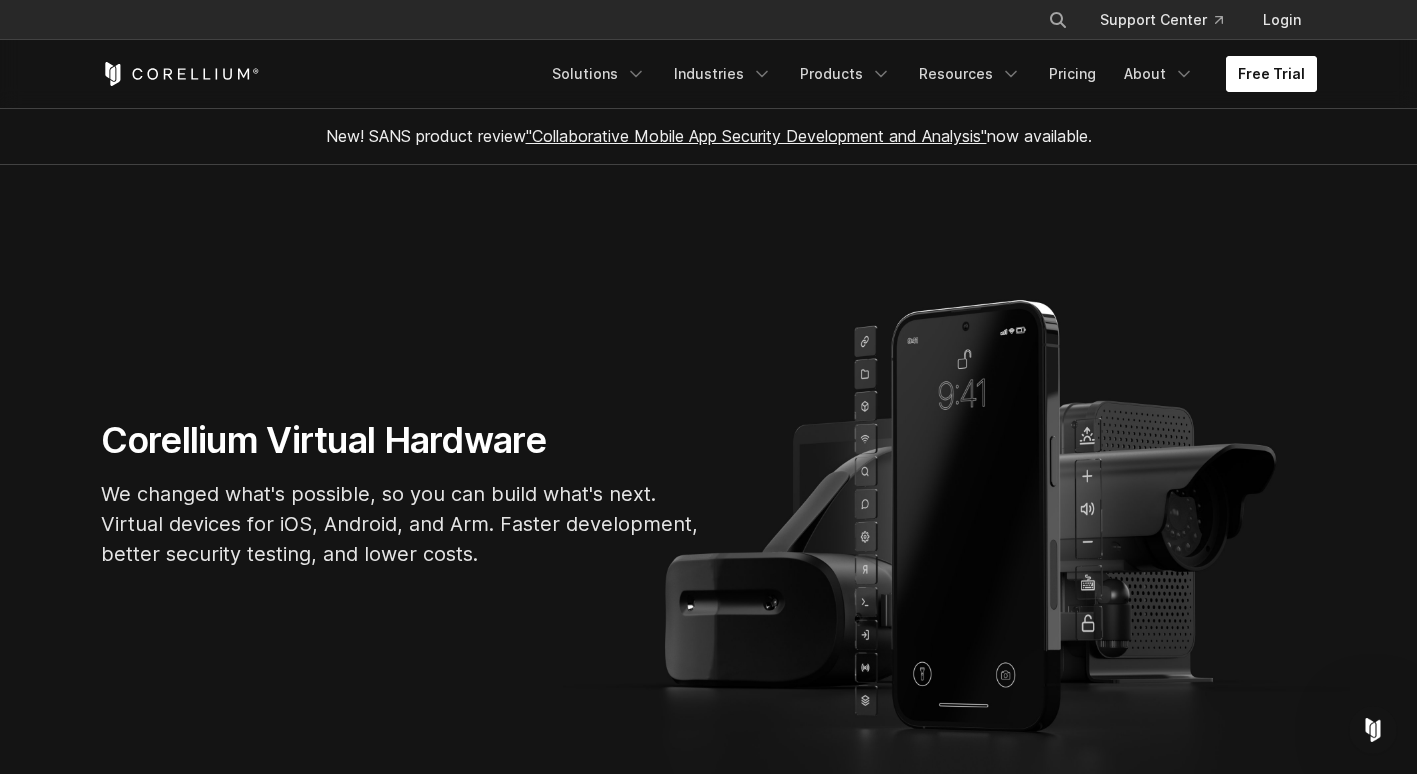 click on "Free Trial" at bounding box center [1271, 74] 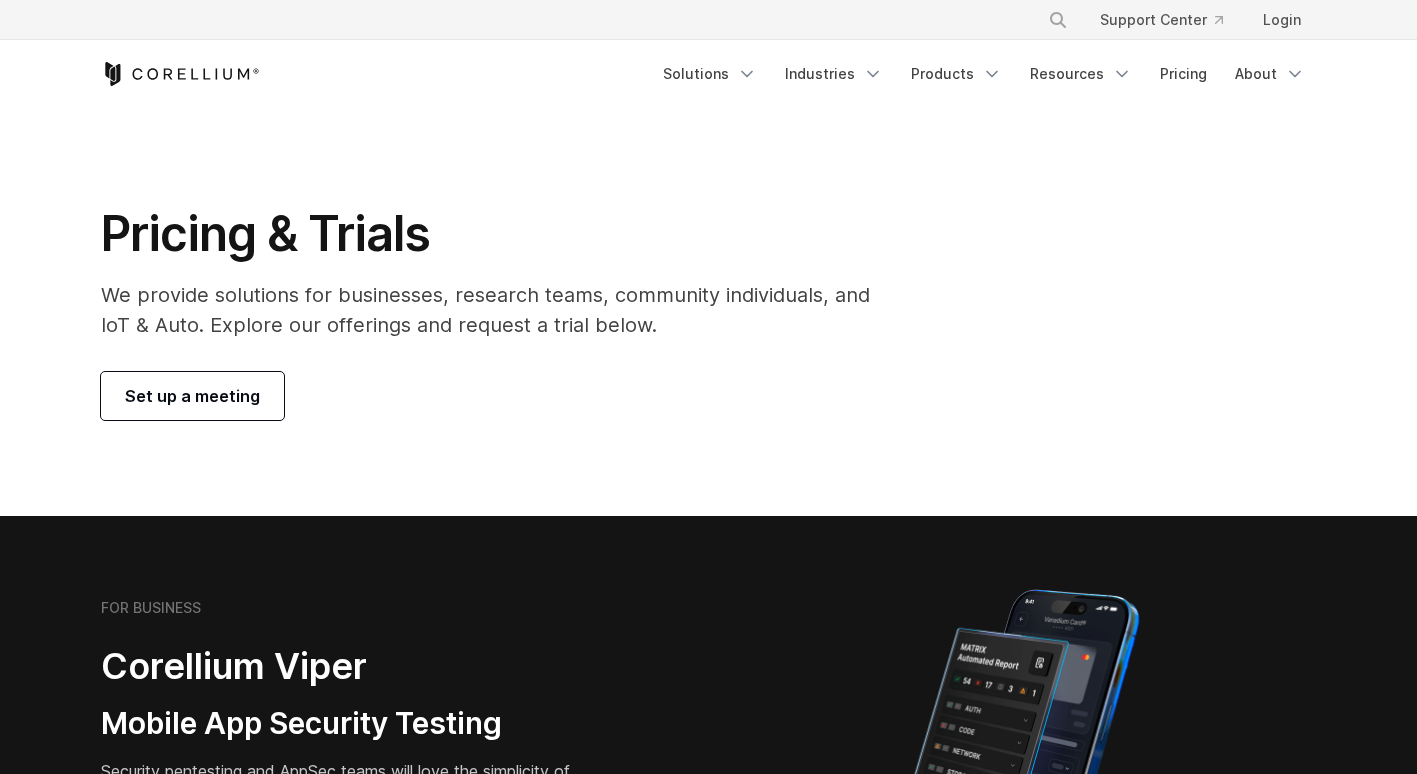 scroll, scrollTop: 0, scrollLeft: 0, axis: both 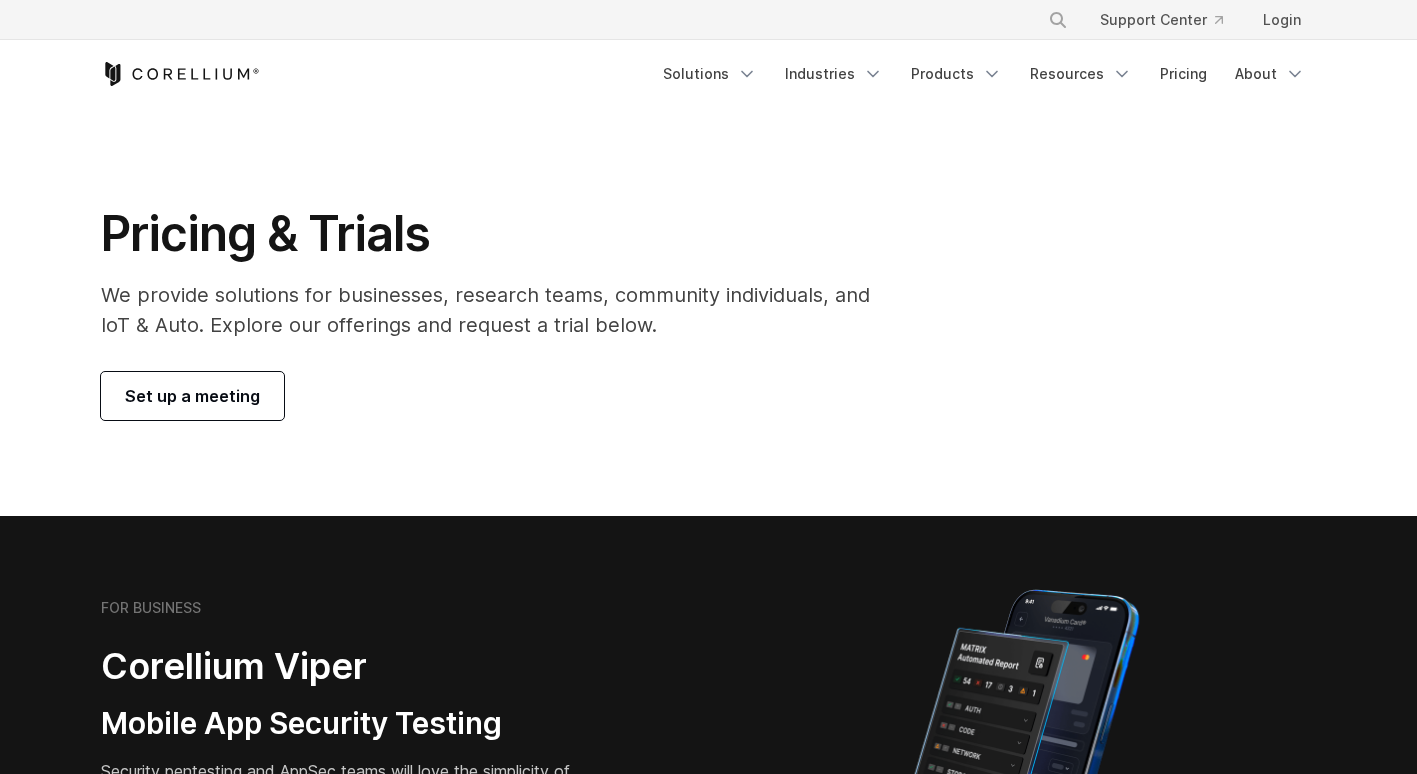 click on "Set up a meeting" at bounding box center (192, 396) 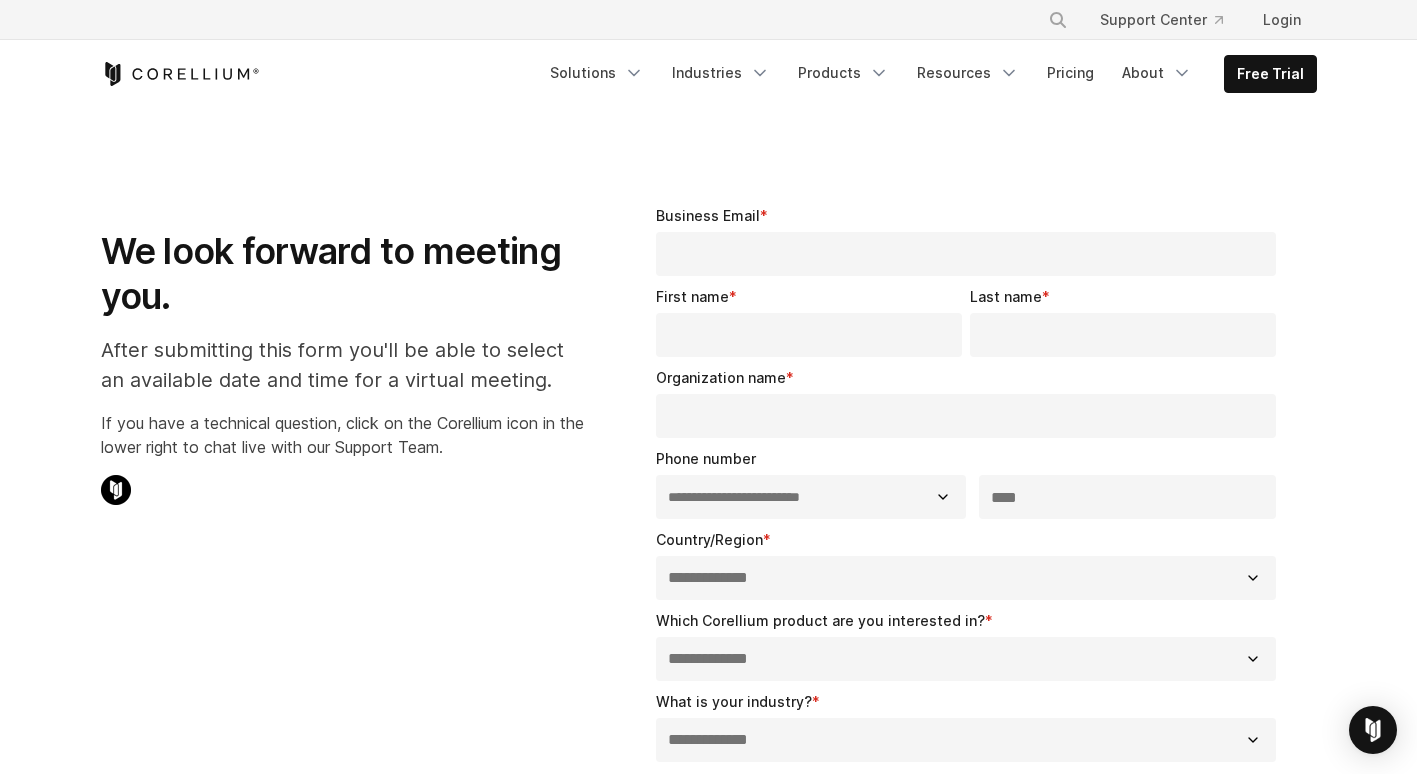 select on "**" 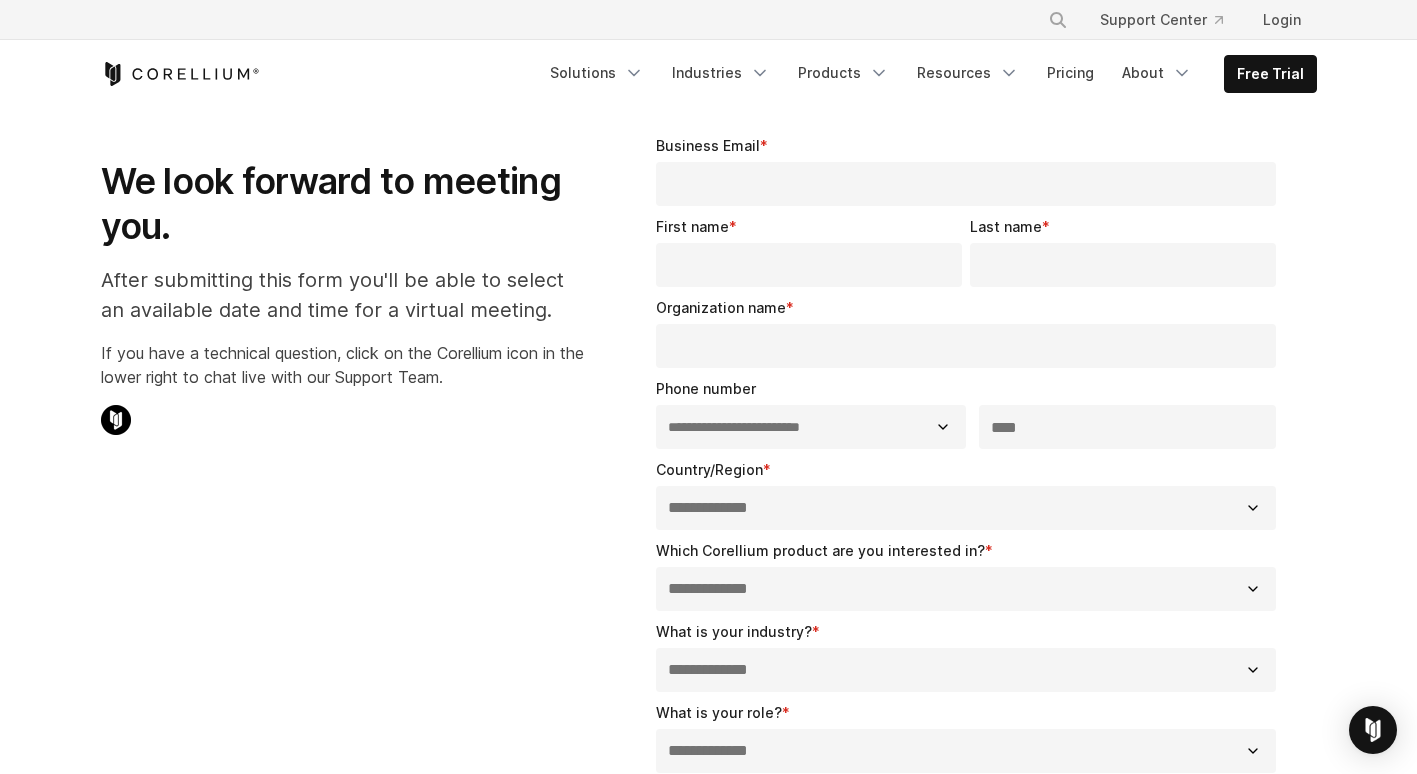 scroll, scrollTop: 0, scrollLeft: 0, axis: both 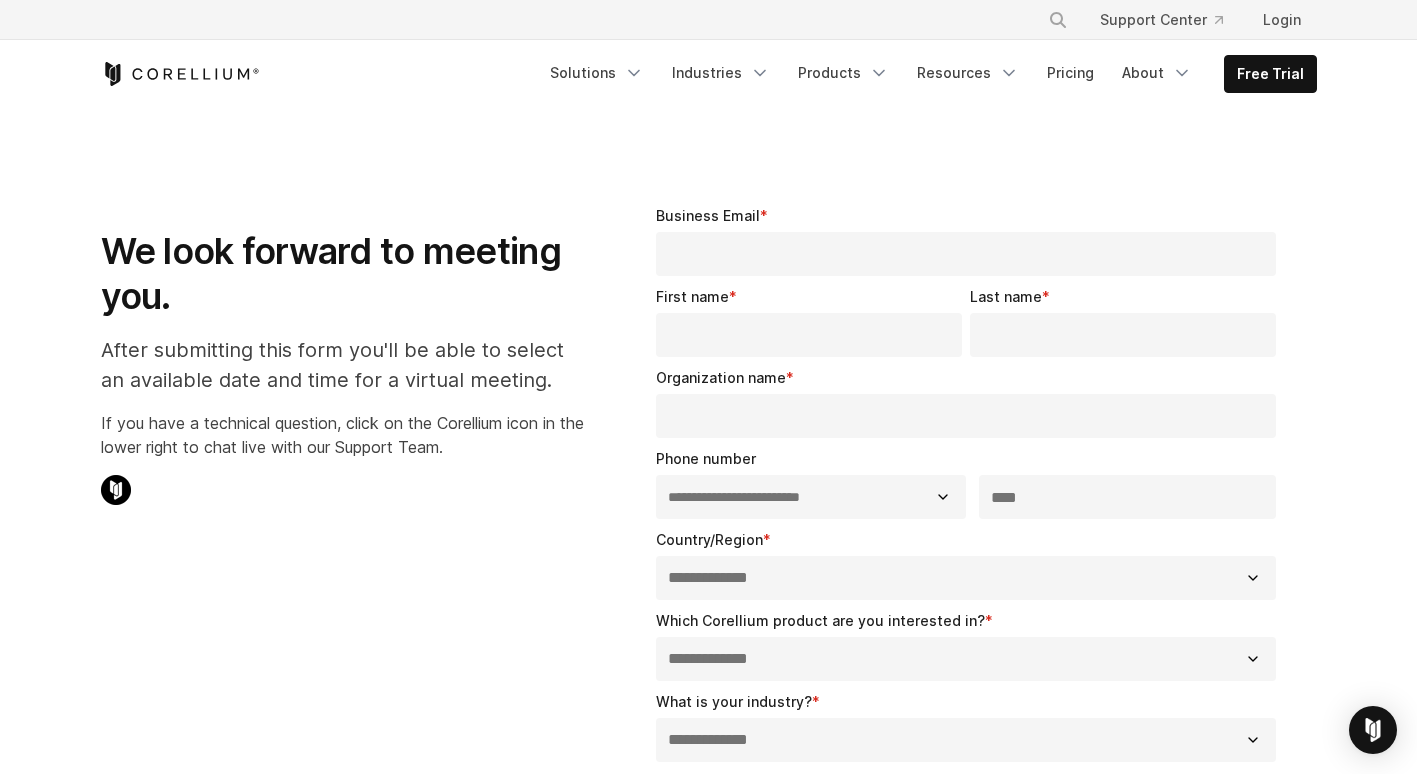 click on "Business Email *" at bounding box center (966, 254) 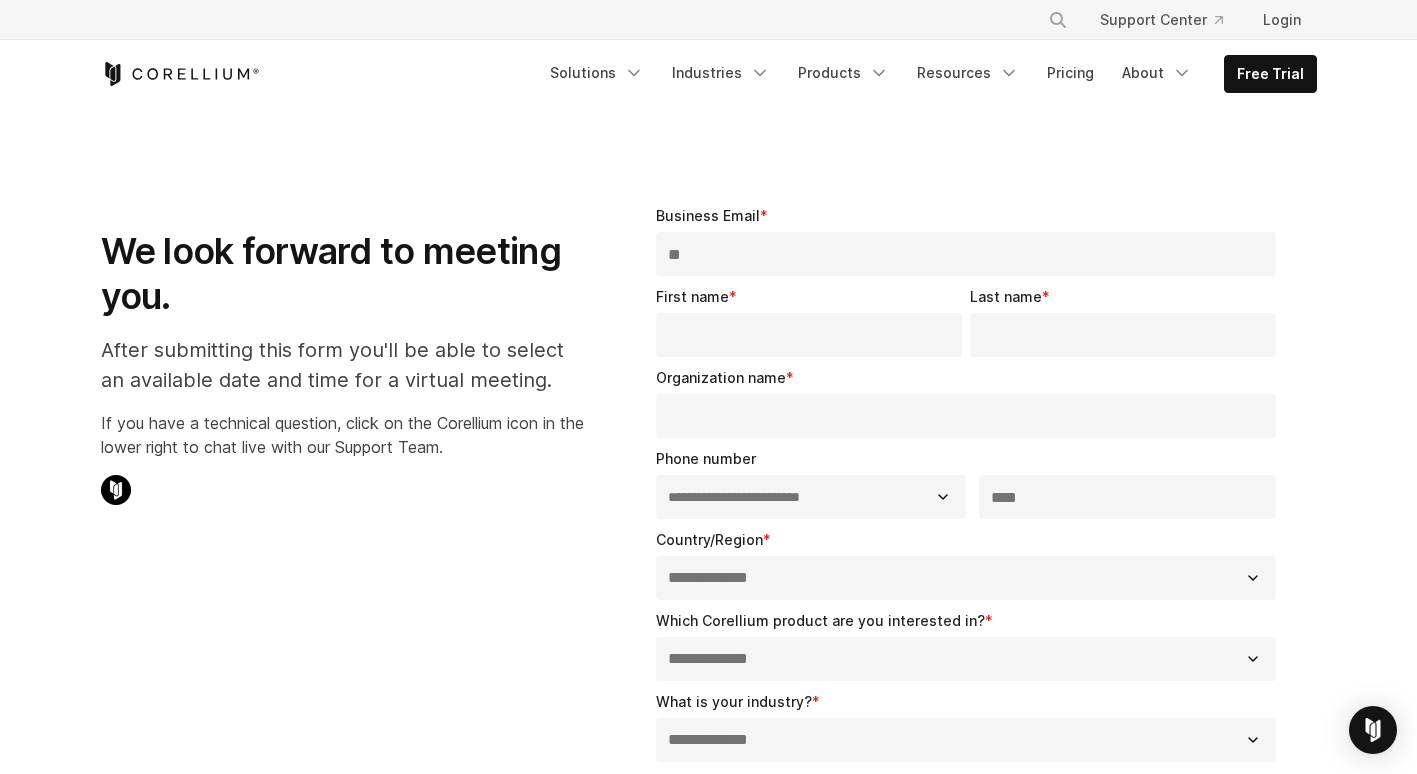 type on "*" 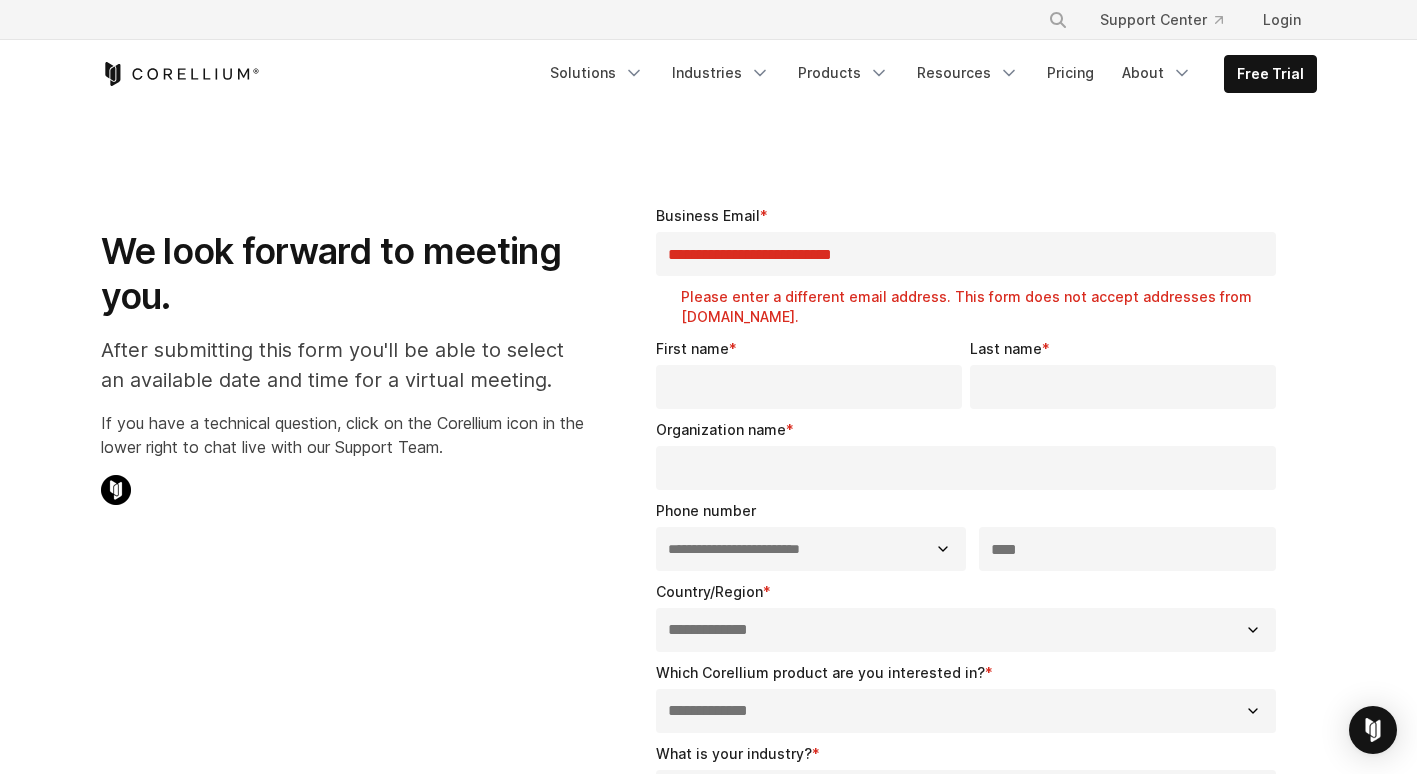 type on "**********" 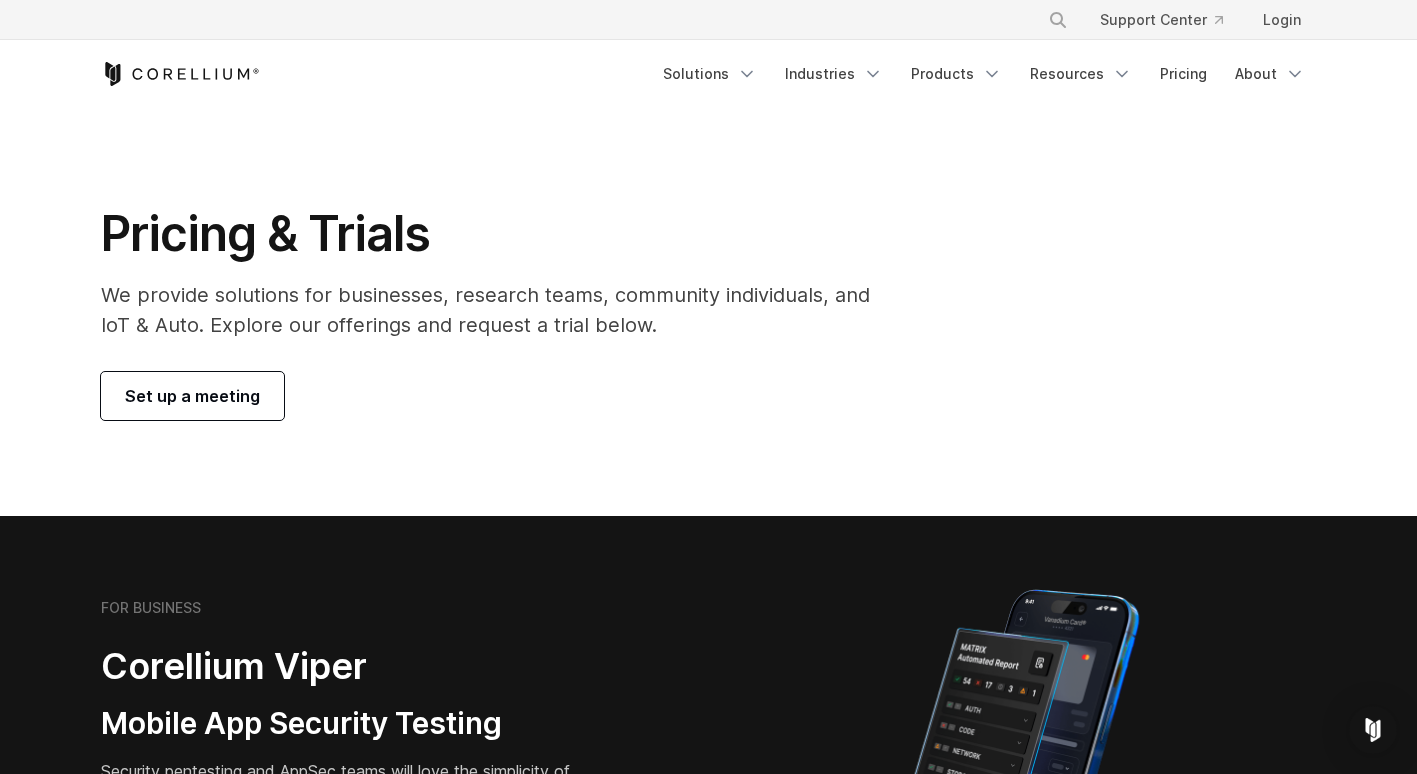 scroll, scrollTop: 0, scrollLeft: 0, axis: both 